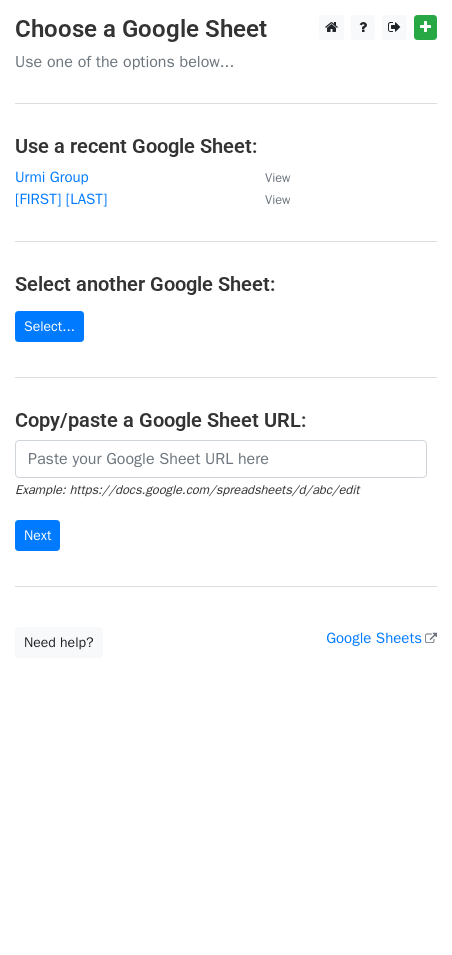 scroll, scrollTop: 0, scrollLeft: 0, axis: both 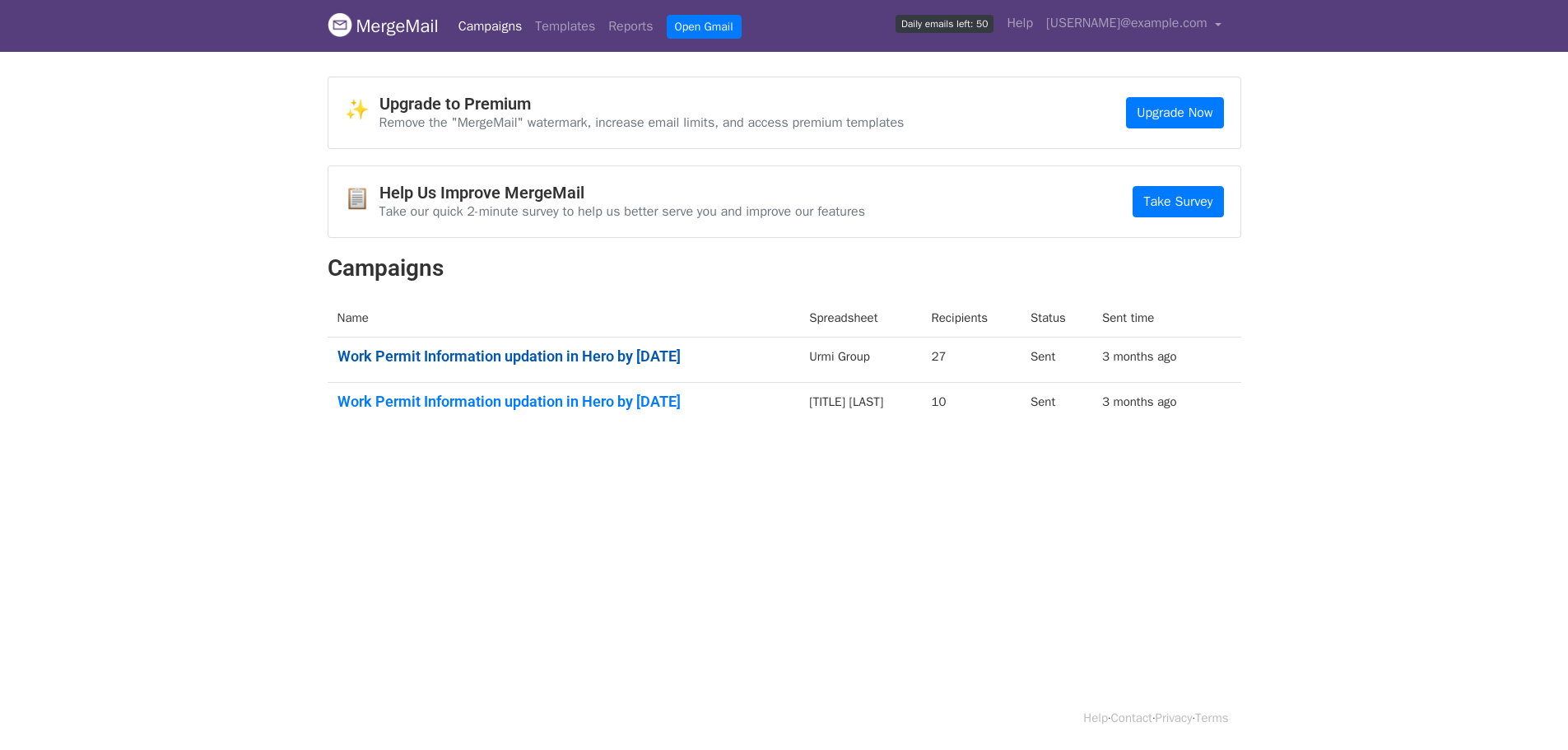 click on "Work Permit Information updation in Hero by [DATE]" at bounding box center (564, 356) 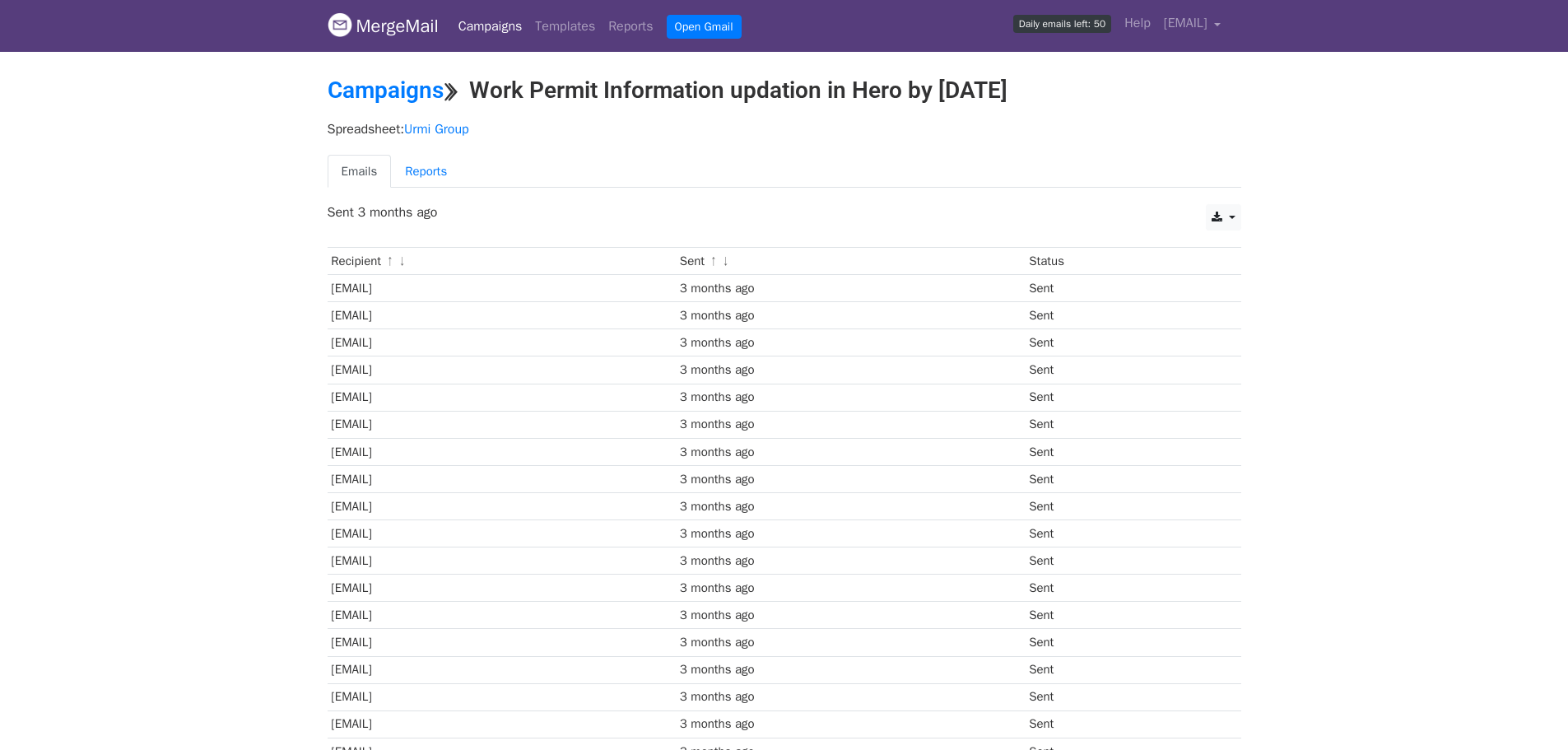 scroll, scrollTop: 0, scrollLeft: 0, axis: both 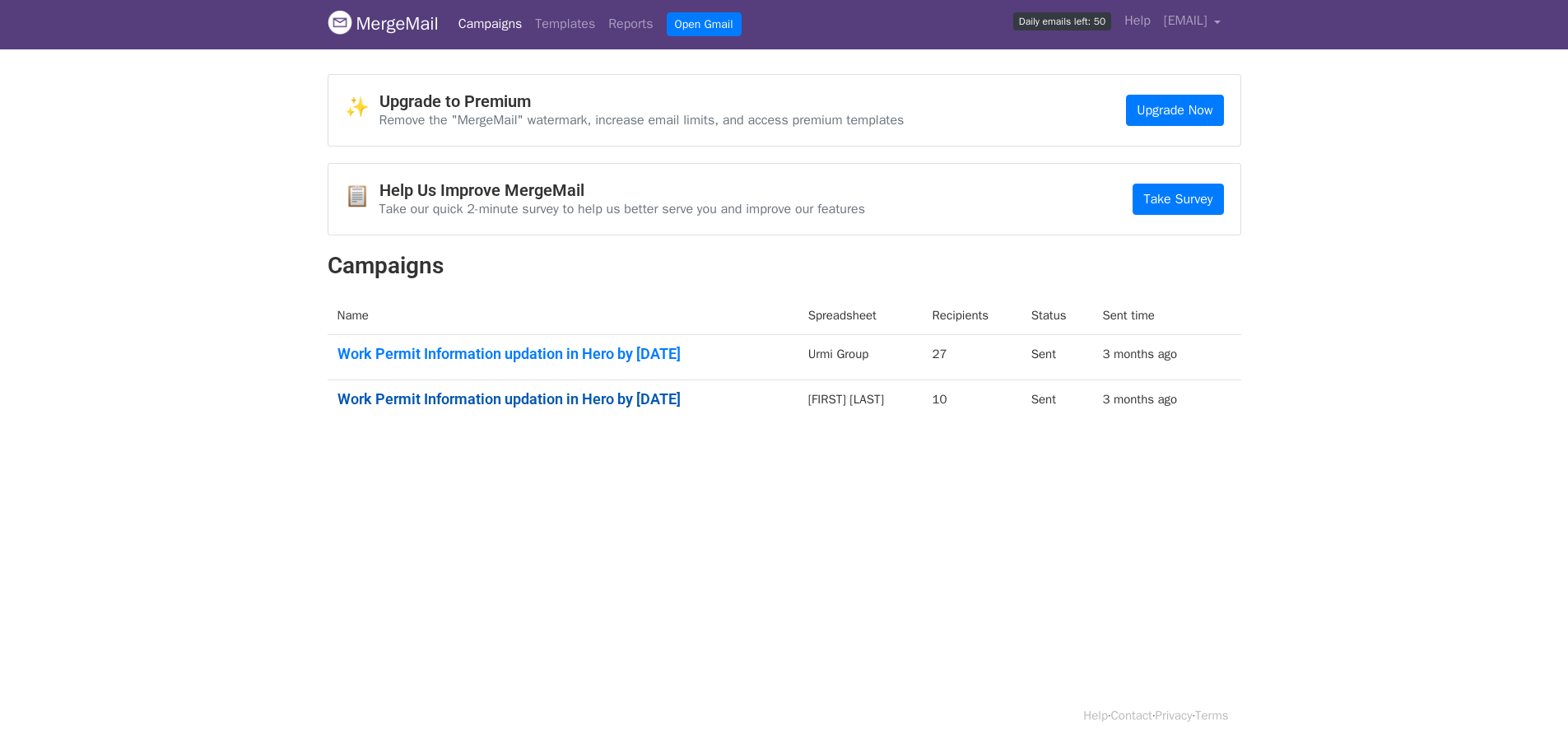 click on "Work Permit Information updation in Hero by [DATE]" at bounding box center [563, 399] 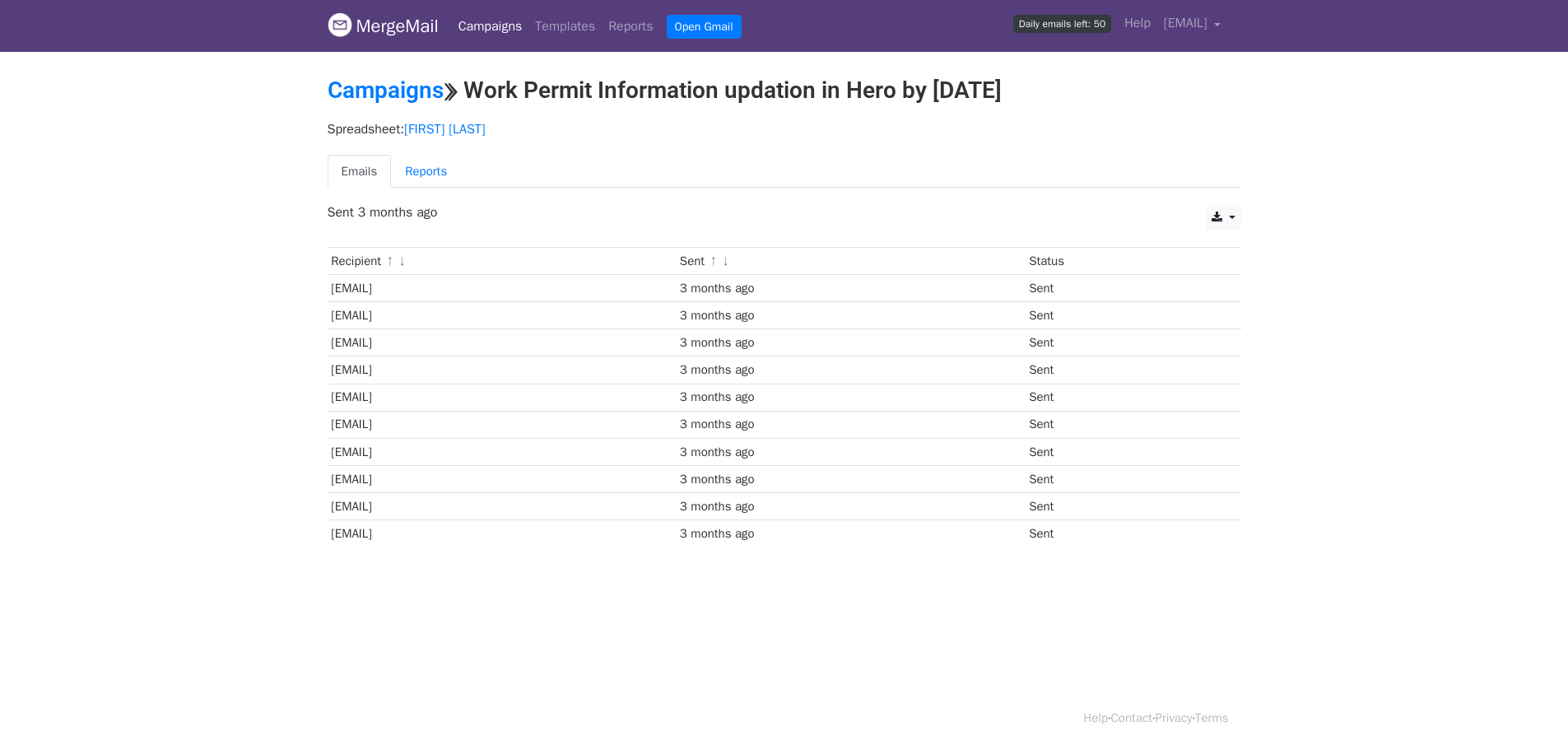 scroll, scrollTop: 0, scrollLeft: 0, axis: both 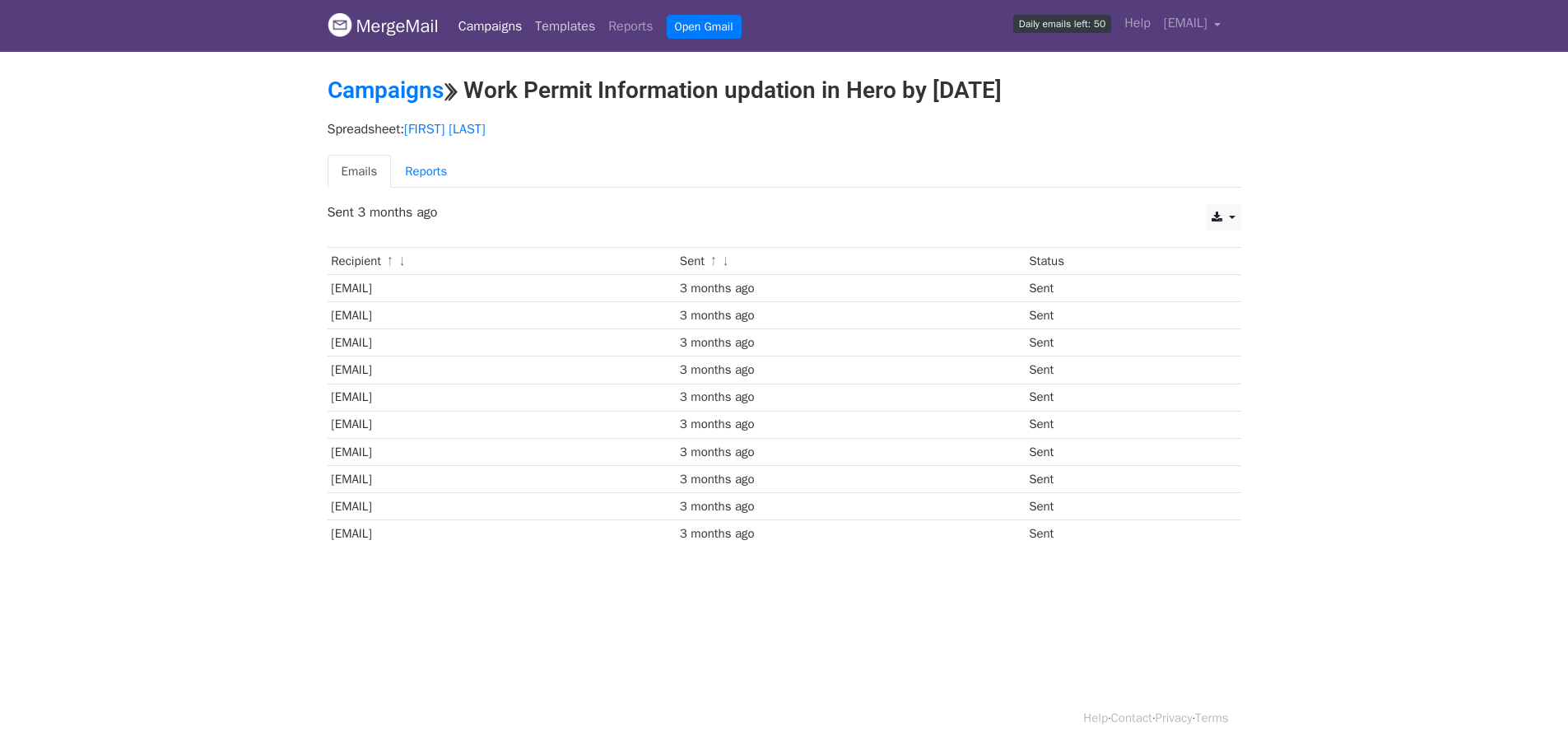 click on "Templates" at bounding box center (565, 26) 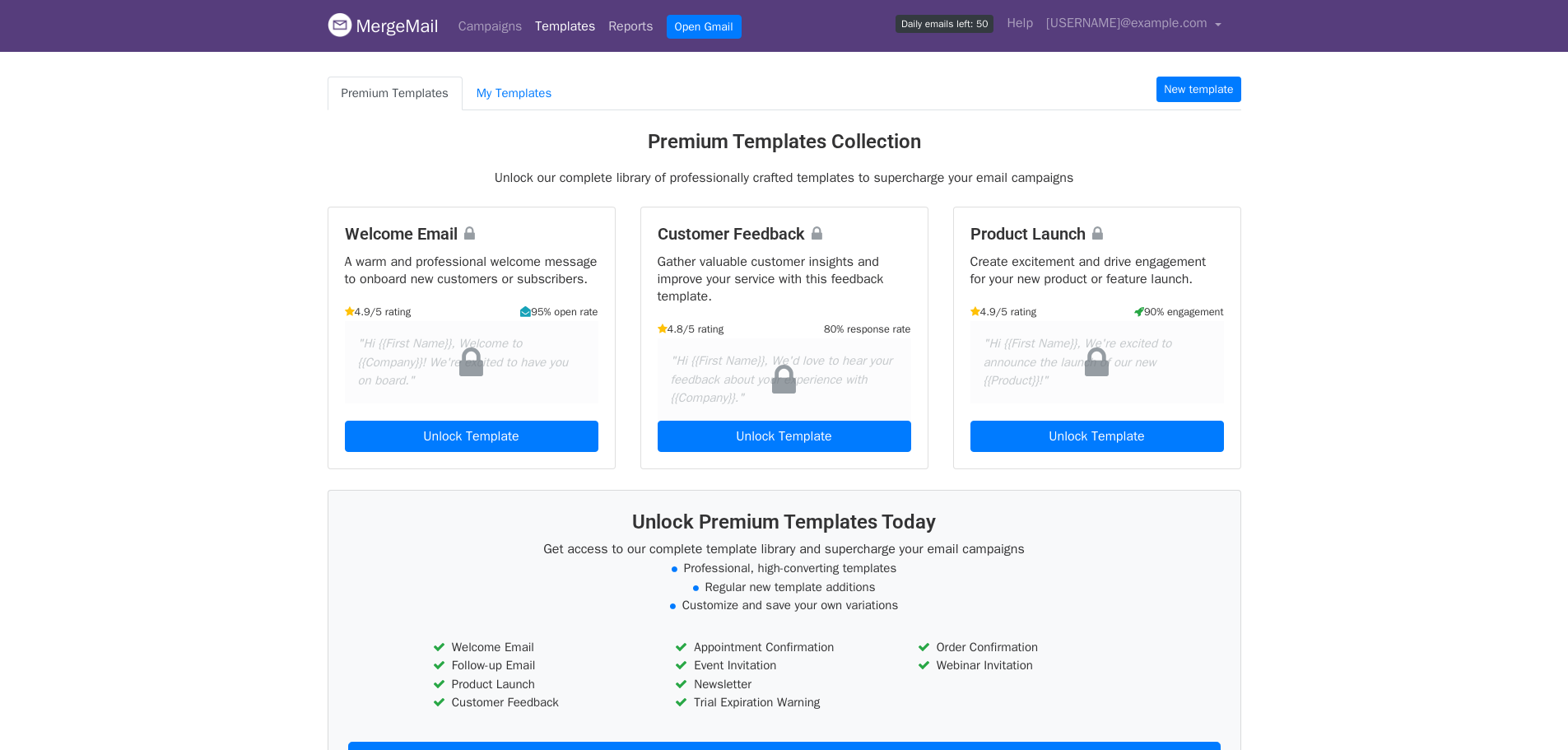 scroll, scrollTop: 0, scrollLeft: 0, axis: both 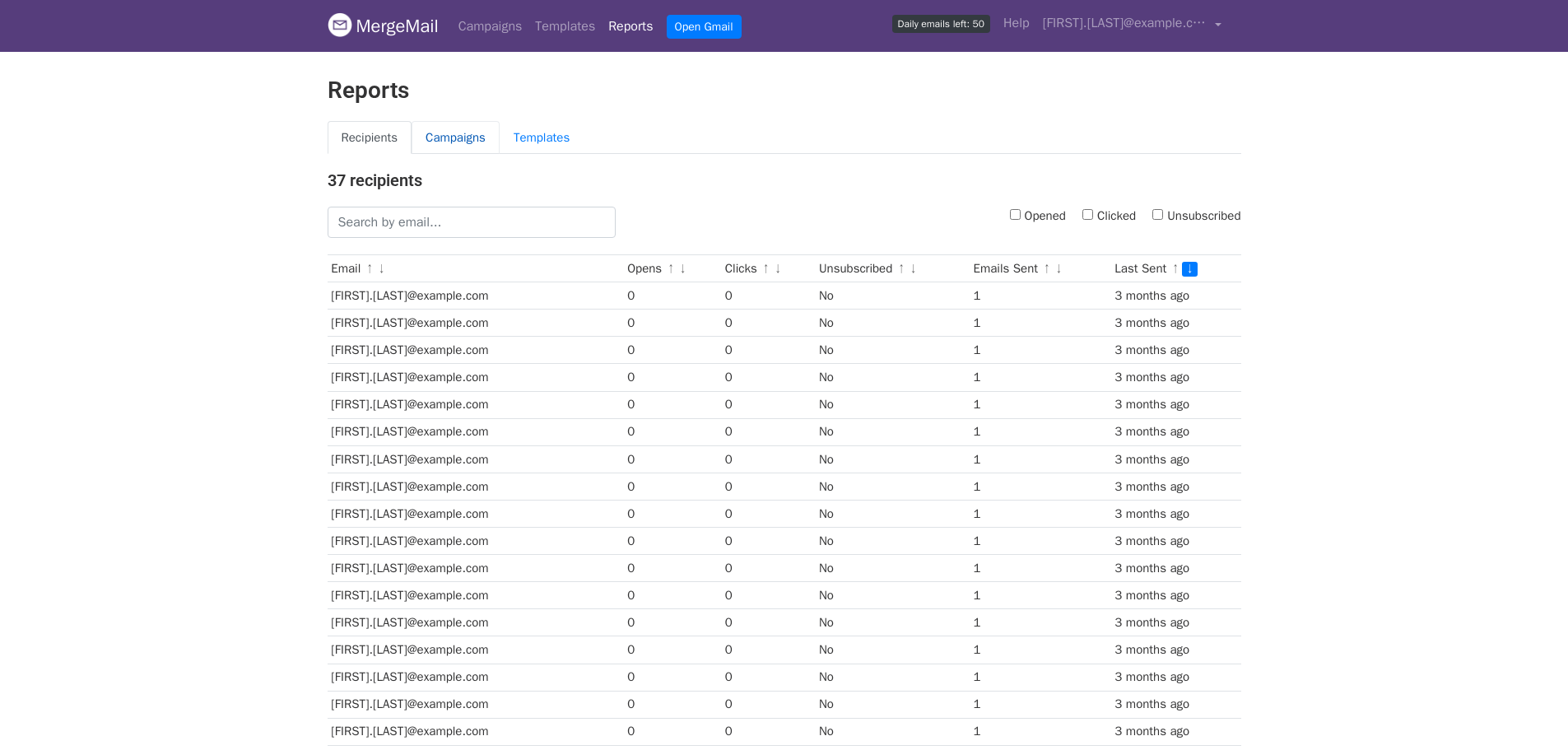 click on "Campaigns" at bounding box center [455, 137] 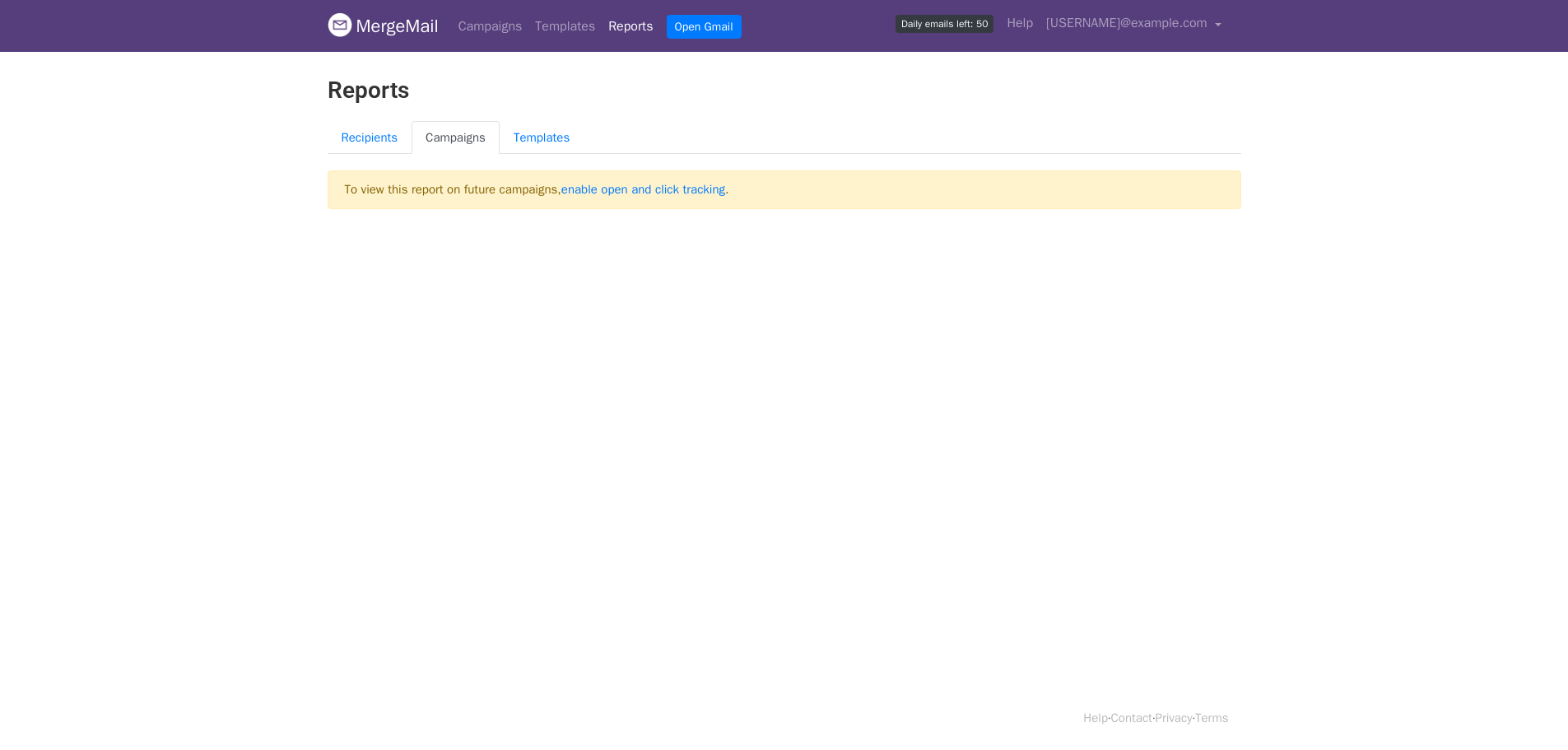 scroll, scrollTop: 0, scrollLeft: 0, axis: both 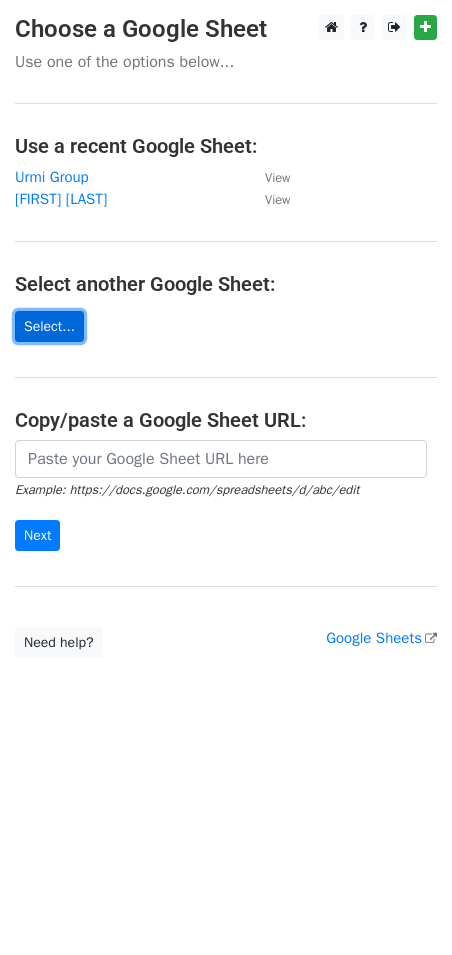 click on "Select..." at bounding box center [49, 326] 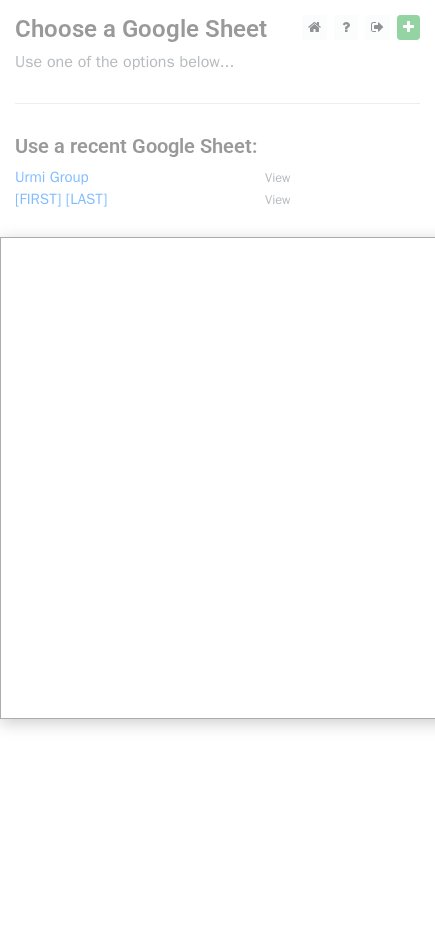 click at bounding box center (226, 477) 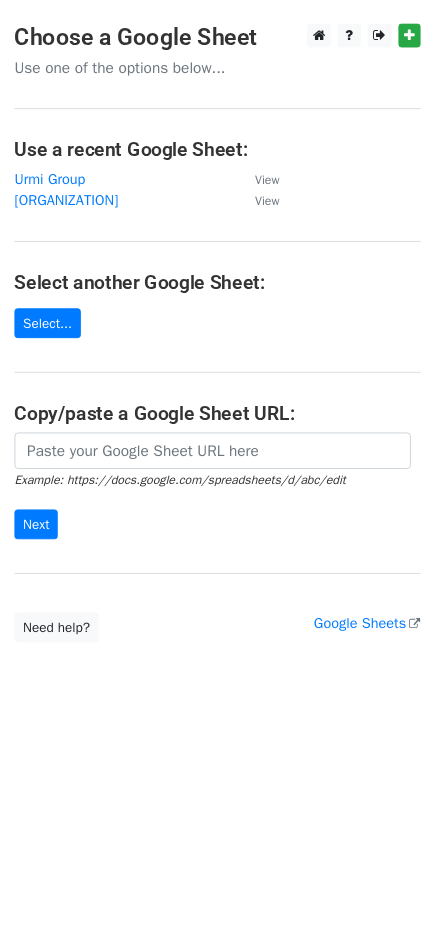 scroll, scrollTop: 0, scrollLeft: 0, axis: both 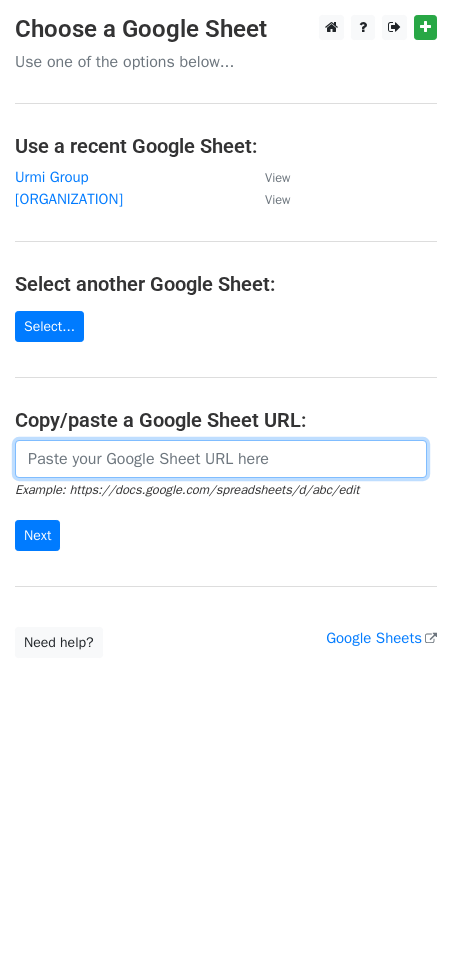 click at bounding box center [221, 459] 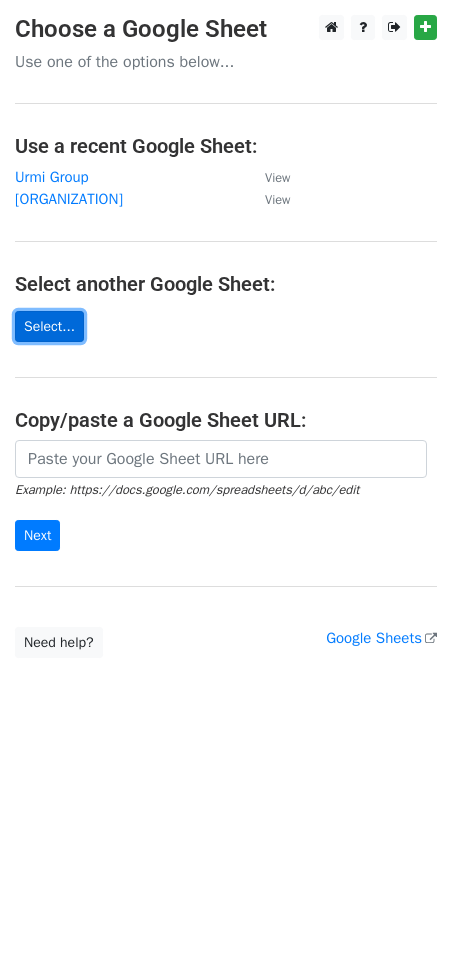 click on "Select..." at bounding box center (49, 326) 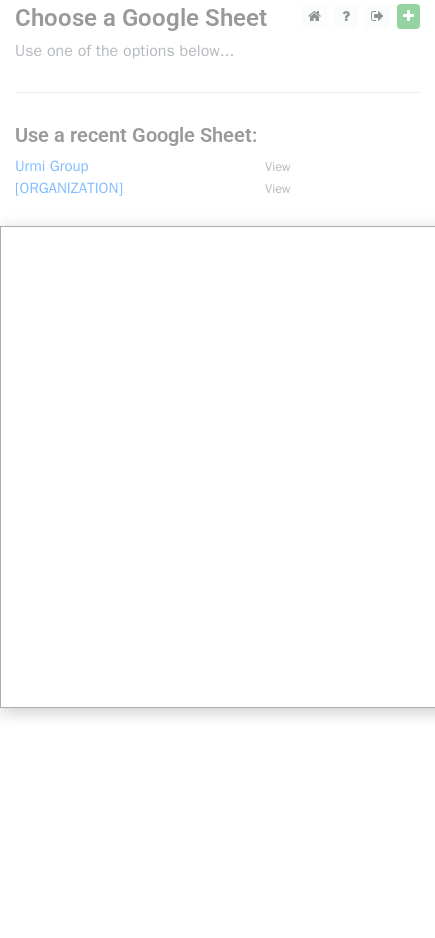 scroll, scrollTop: 16, scrollLeft: 0, axis: vertical 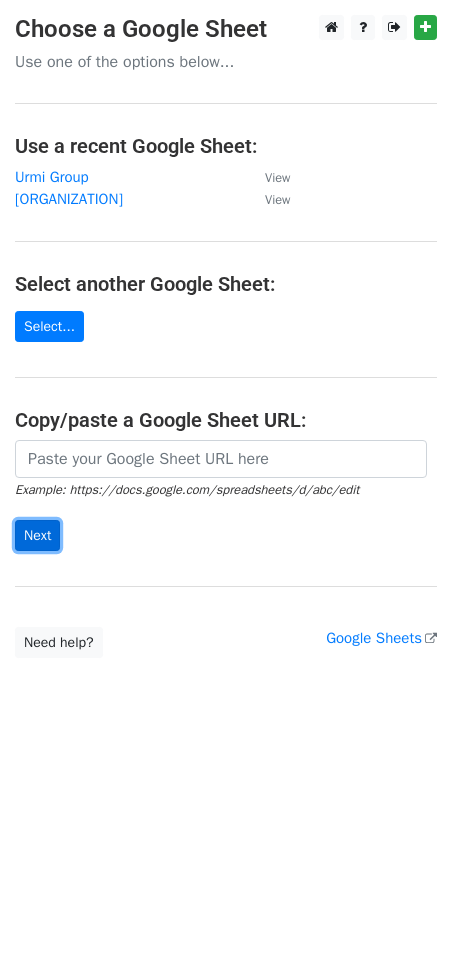 click on "Next" at bounding box center (37, 535) 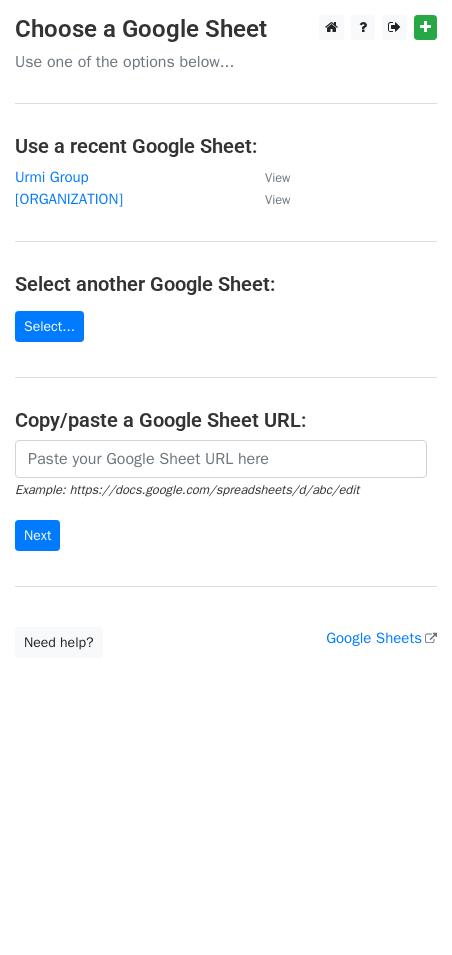 click on "Choose a Google Sheet
Use one of the options below...
Use a recent Google Sheet:
[ORGANIZATION]
View
[ORGANIZATION]
View
Select another Google Sheet:
Select...
Copy/paste a Google Sheet URL:
Example:
https://docs.google.com/spreadsheets/d/abc/edit
Next
Google Sheets
Need help?
Help
×
Why do I need to copy/paste a Google Sheet URL?
Normally, MergeMail would show you a list of your Google Sheets to choose from, but because you didn't allow MergeMail access to your Google Drive, it cannot show you a list of your Google Sheets. You can read more about permissions in our  support pages .
If you'd like to see a list of your Google Sheets, you'll need to  sign out of MergeMail  and then sign back in and allow access to your Google Drive.
Are your recipients in a CSV or Excel file?
Import your CSV or Excel file into a Google Sheet  then try again." at bounding box center [226, 336] 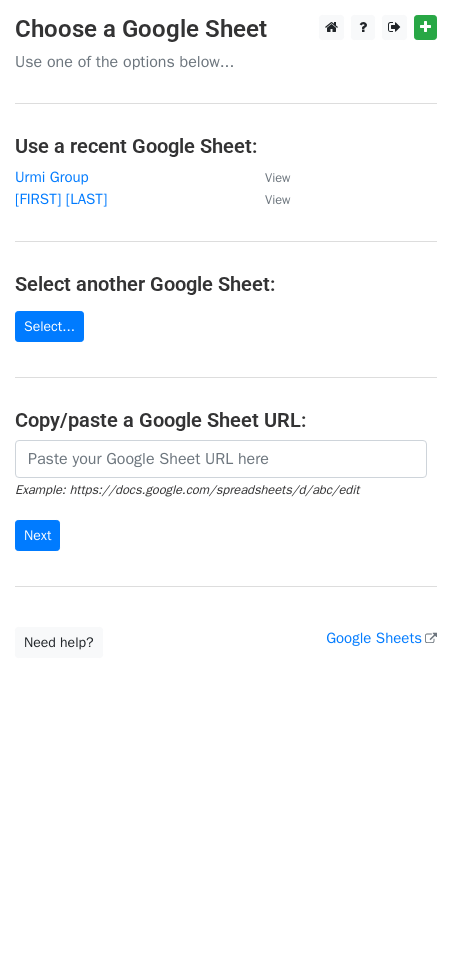 scroll, scrollTop: 0, scrollLeft: 0, axis: both 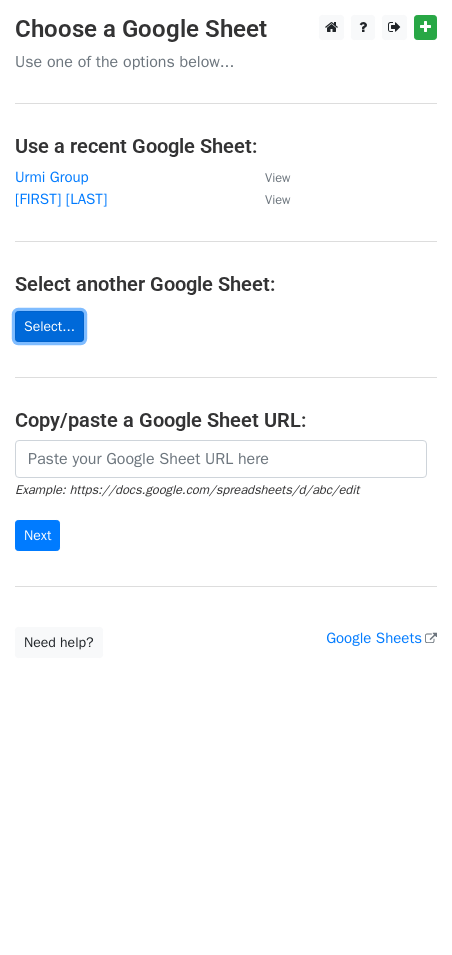 click on "Select..." at bounding box center (49, 326) 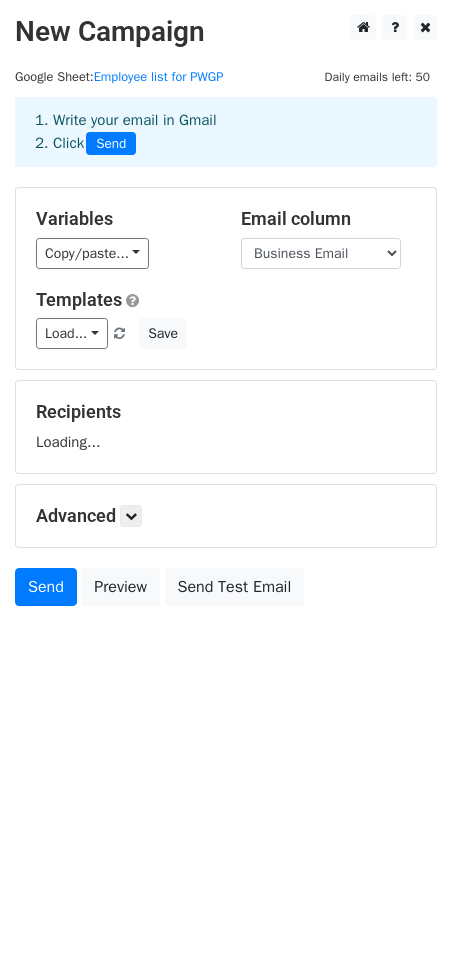 scroll, scrollTop: 0, scrollLeft: 0, axis: both 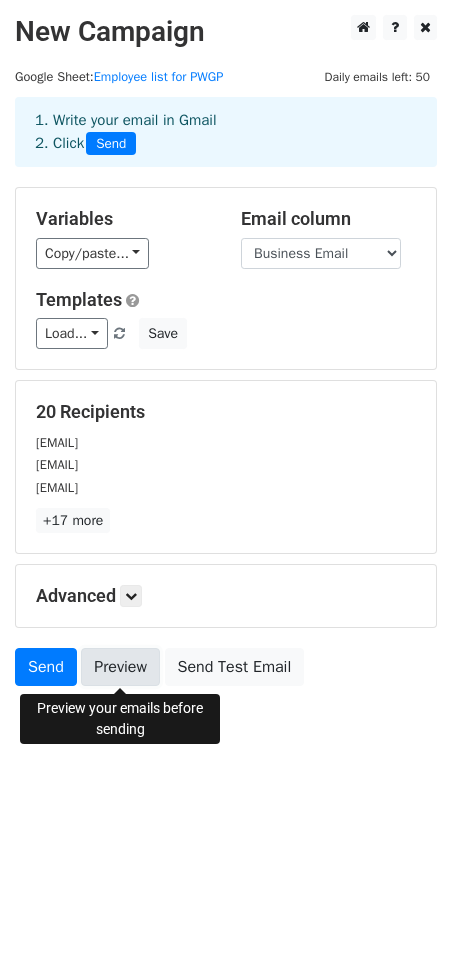 click on "Preview" at bounding box center (120, 667) 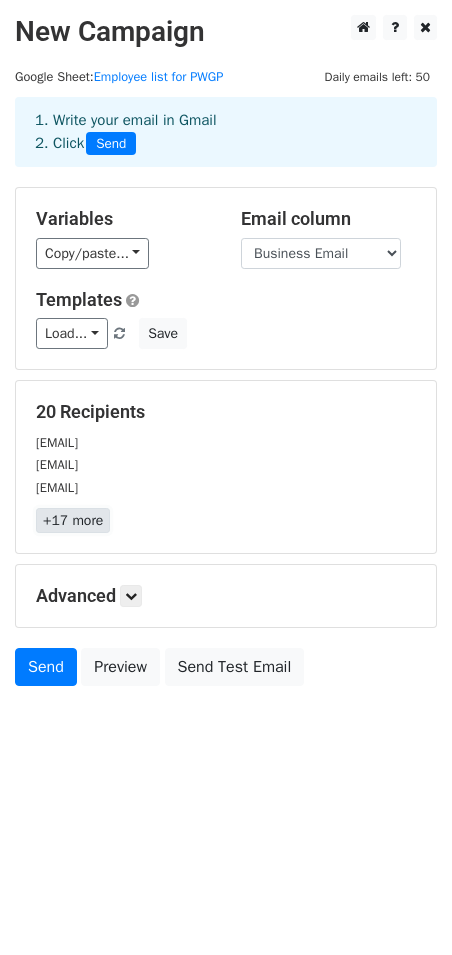click on "+17 more" at bounding box center (73, 520) 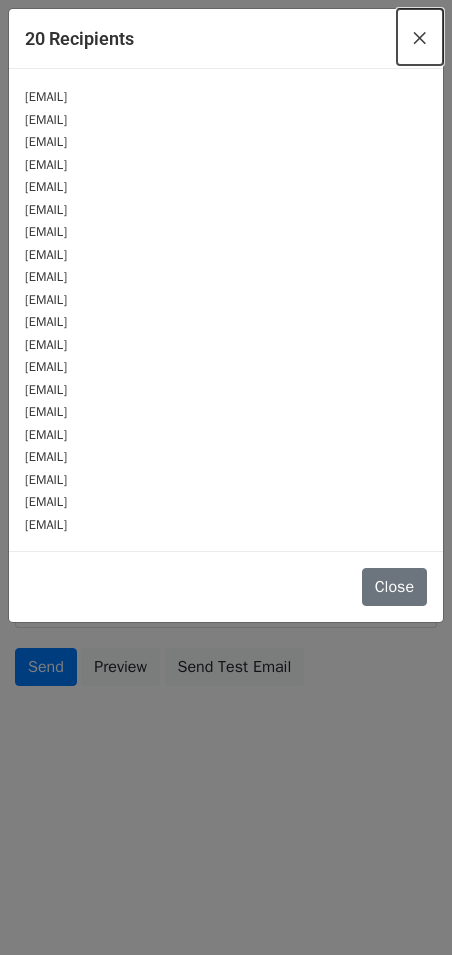 click on "×" at bounding box center [420, 37] 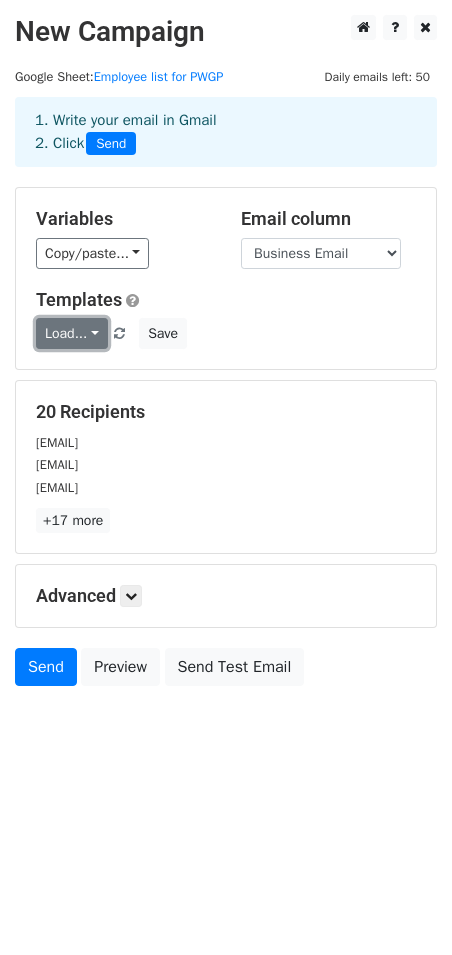 click on "Load..." at bounding box center [72, 333] 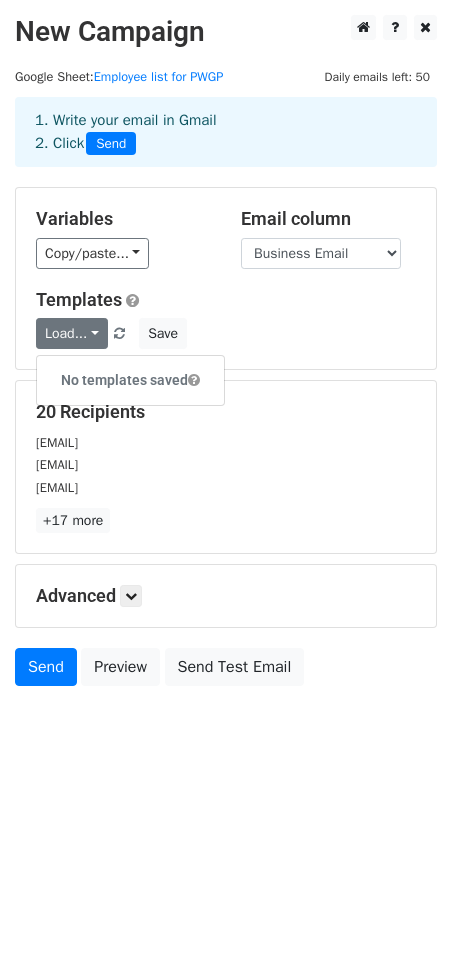 click on "Load...
No templates saved
Save" at bounding box center (226, 333) 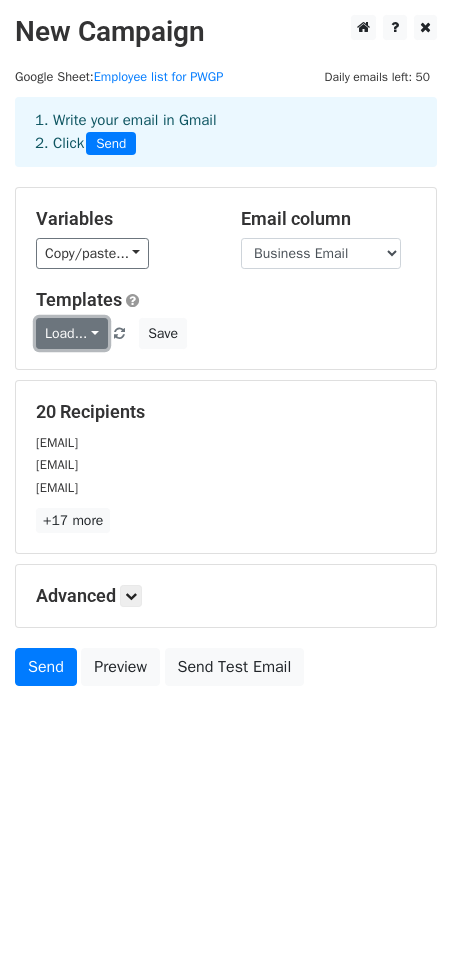 click on "Load..." at bounding box center [72, 333] 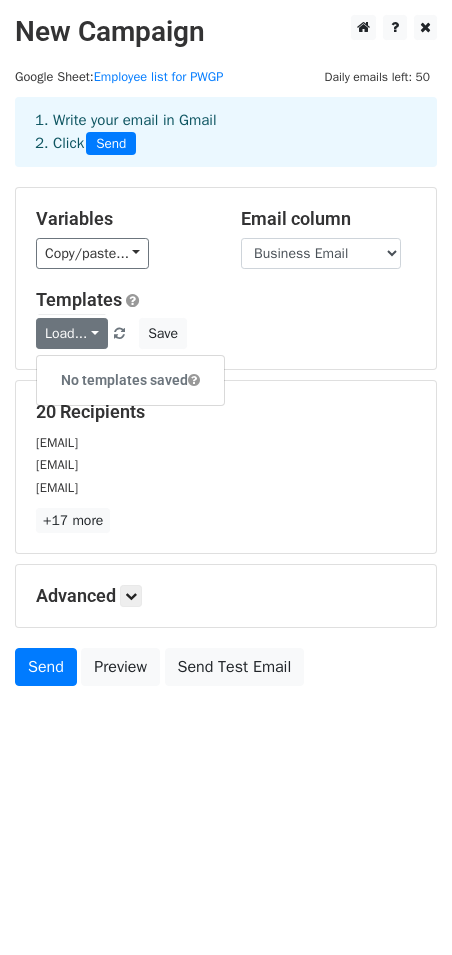 click on "Templates
Load...
No templates saved
Save" at bounding box center [226, 319] 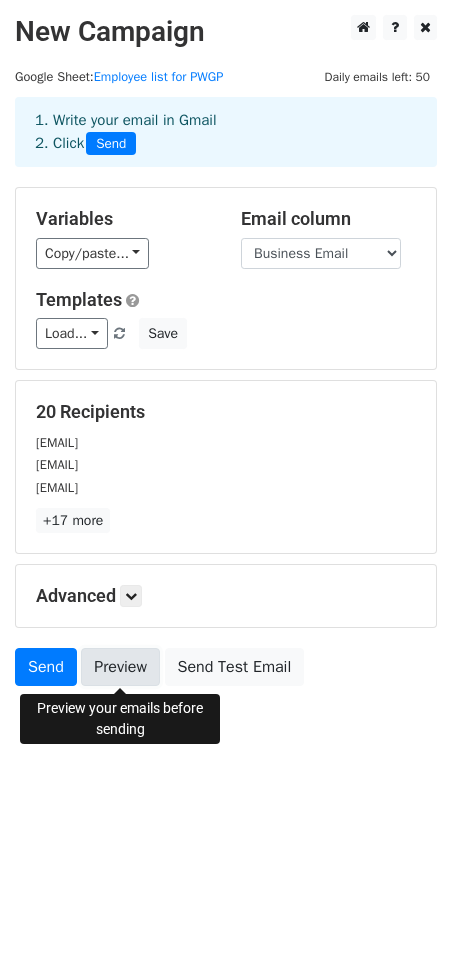 click on "Preview" at bounding box center [120, 667] 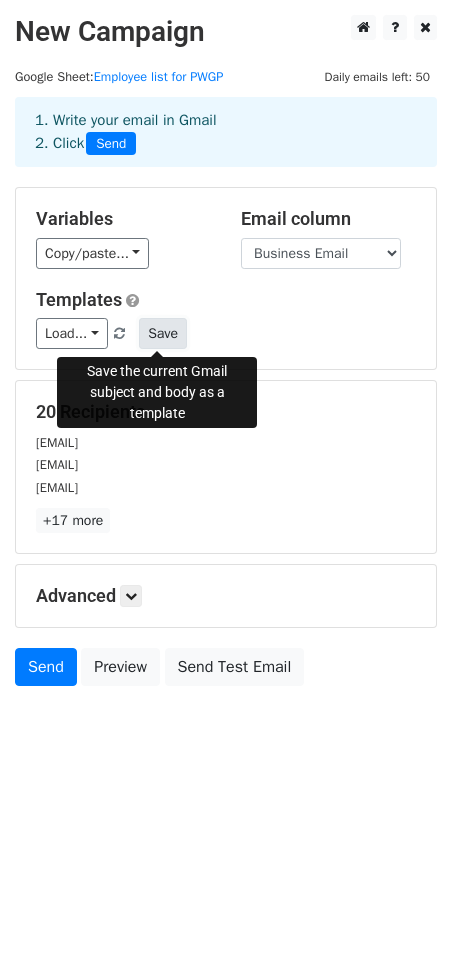 click on "Save" at bounding box center [163, 333] 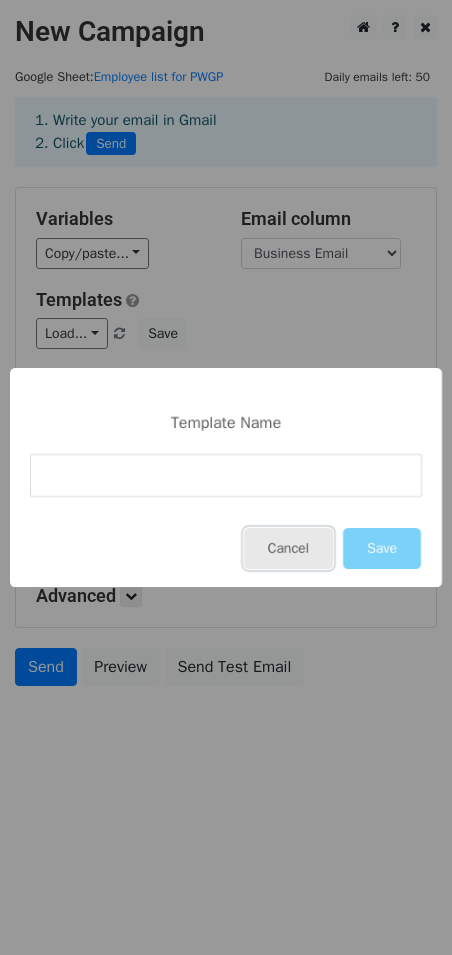 click on "Cancel" at bounding box center (288, 548) 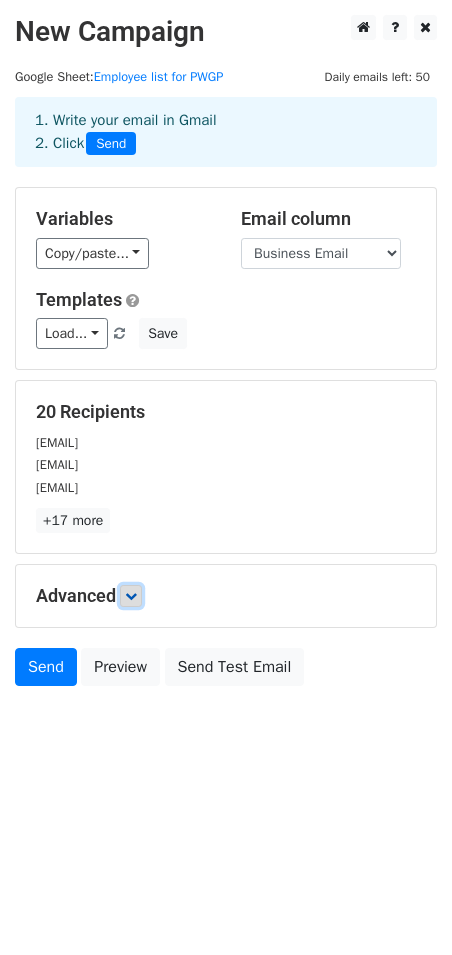 click at bounding box center [131, 596] 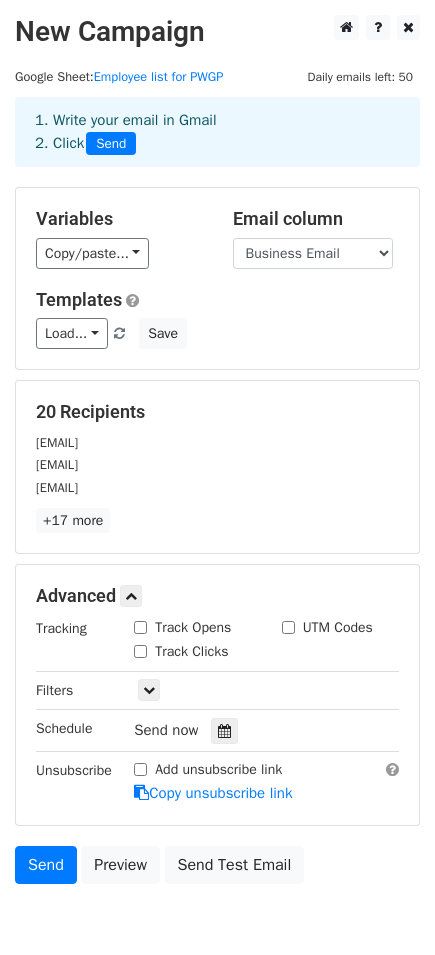click on "20 Recipients
[EMAIL]
[EMAIL]
[EMAIL]
+17 more
20 Recipients
×
[EMAIL]
[EMAIL]
[EMAIL]
[EMAIL]
[EMAIL]
[EMAIL]
[EMAIL]
[EMAIL]
[EMAIL]
[EMAIL]
[EMAIL]
[EMAIL]
[EMAIL]
[EMAIL]
[EMAIL]
[EMAIL]
[EMAIL]
[EMAIL]
[EMAIL]
[EMAIL]
Close" at bounding box center [217, 467] 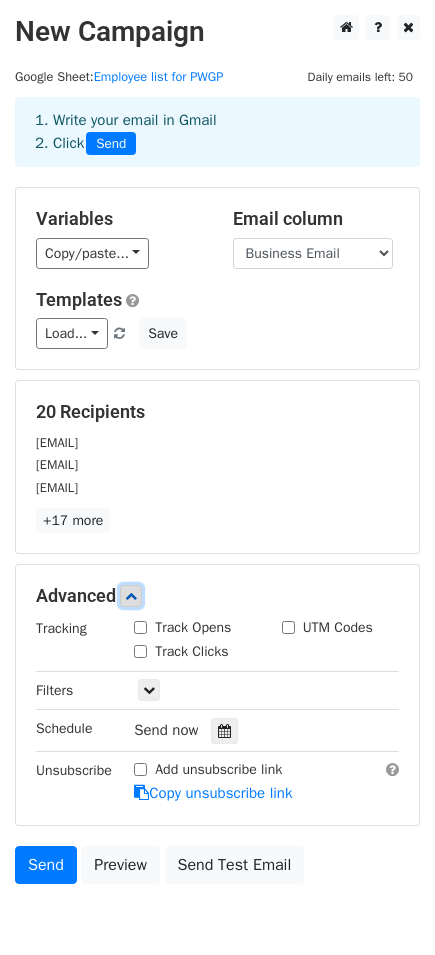 click at bounding box center (131, 596) 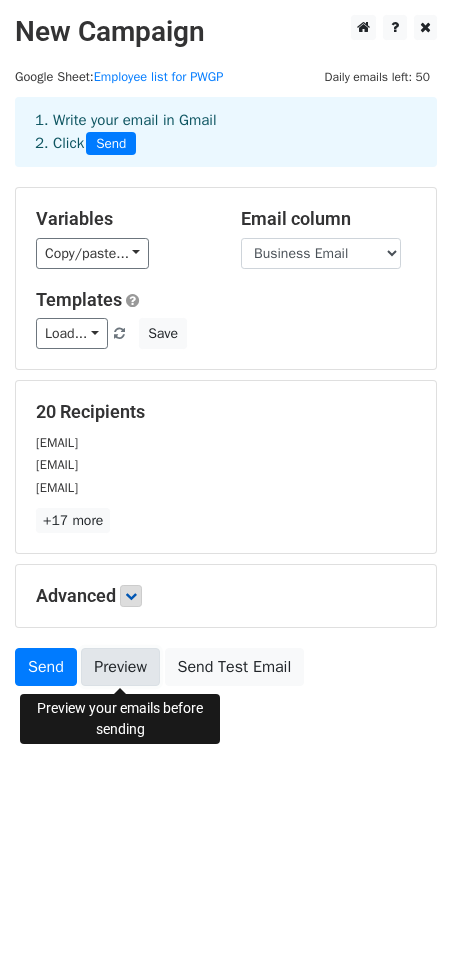 click on "Preview" at bounding box center [120, 667] 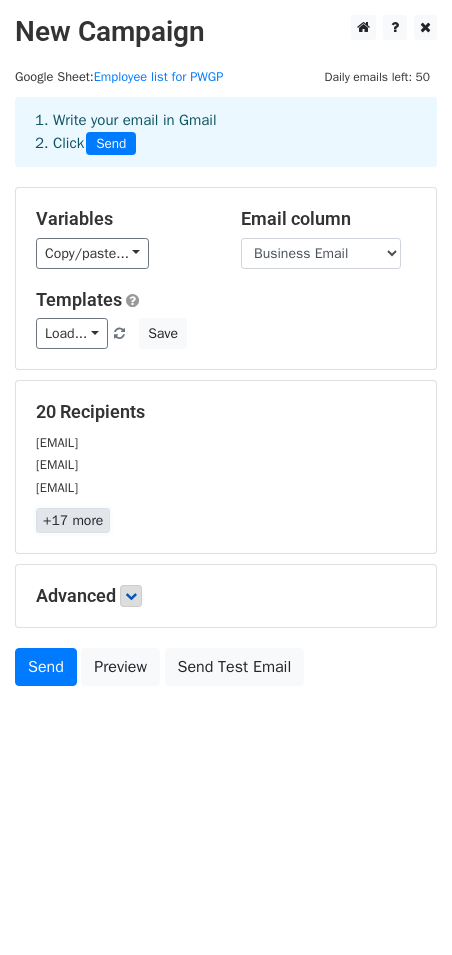 click on "+17 more" at bounding box center (73, 520) 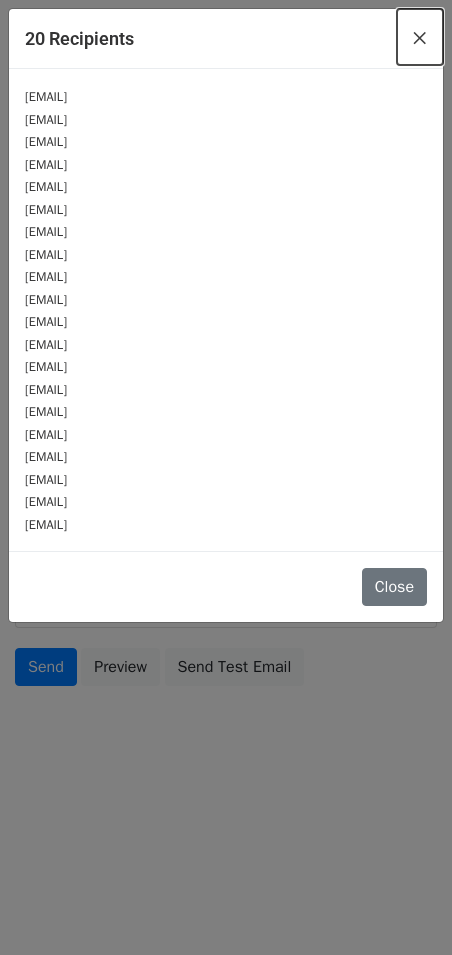 click on "×" at bounding box center [420, 37] 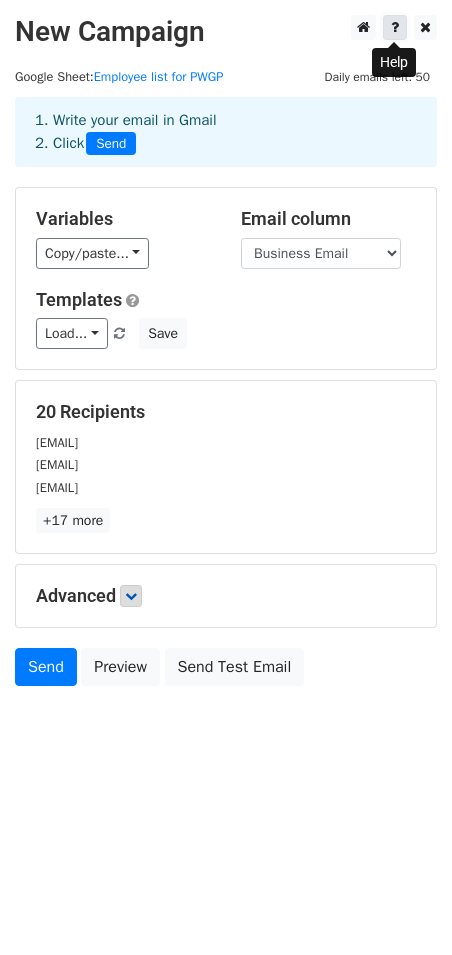 click at bounding box center (395, 27) 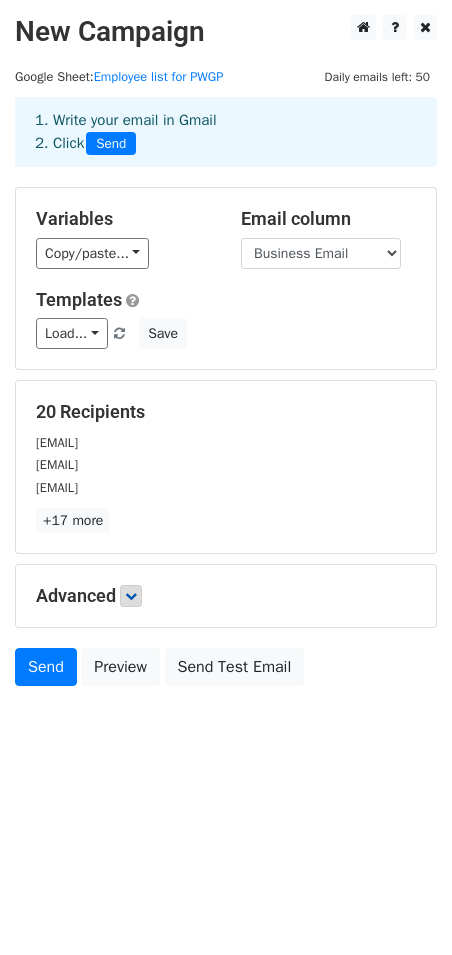 click on "New Campaign
Daily emails left: 50
Google Sheet:
Employee list for PWGP
1. Write your email in Gmail
2. Click
Send
Variables
Copy/paste...
{{Employee First Name}}
{{Business Email}}
Email column
Employee First Name
Business Email
Templates
Load...
No templates saved
Save
20 Recipients
[EMAIL]
[EMAIL]
[EMAIL]
+17 more
20 Recipients
×
[EMAIL]
[EMAIL]
[EMAIL]
[EMAIL]
[EMAIL]
[EMAIL]
[EMAIL]
[EMAIL]
[EMAIL]
[EMAIL]
[EMAIL]
[EMAIL]
[EMAIL]
[EMAIL]
[EMAIL]
[EMAIL]
[EMAIL]
[EMAIL]
[EMAIL]
[EMAIL]" at bounding box center [226, 477] 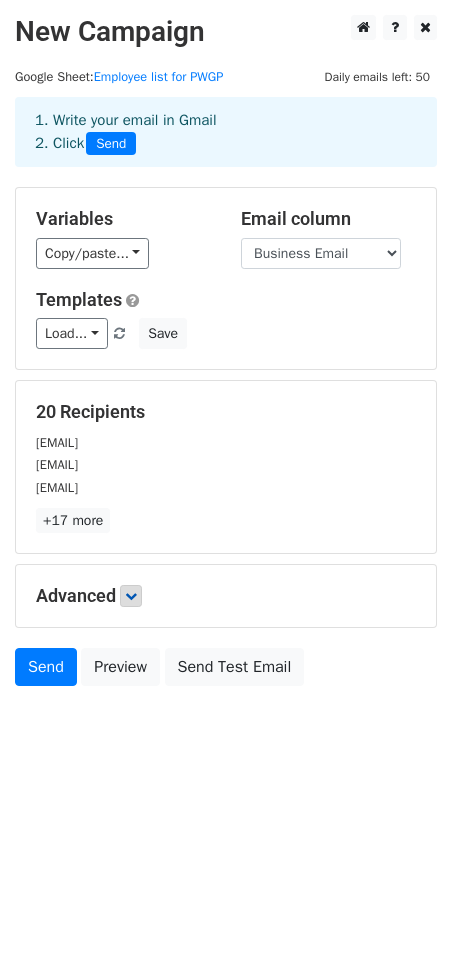click on "20 Recipients" at bounding box center (226, 412) 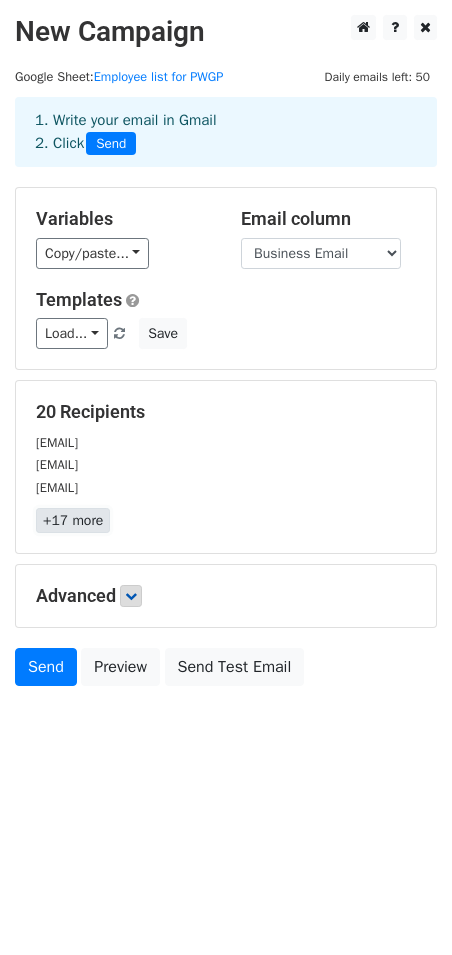 click on "+17 more" at bounding box center [73, 520] 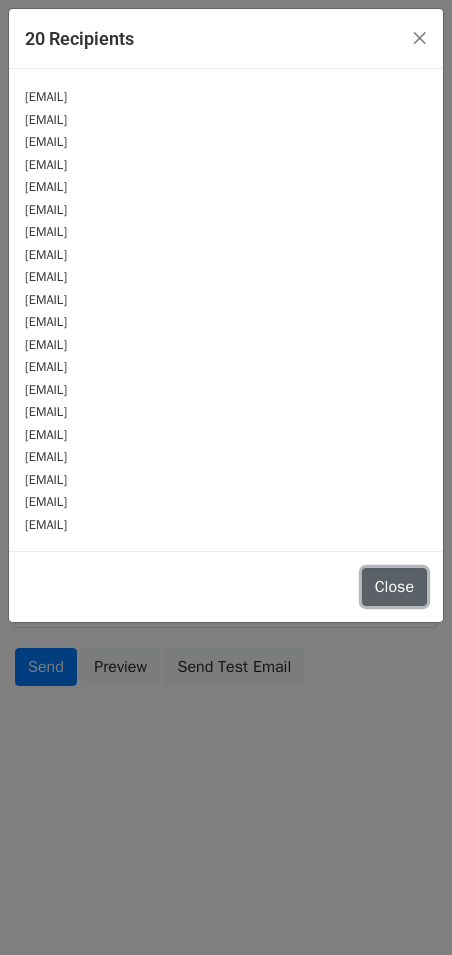 click on "Close" at bounding box center [394, 587] 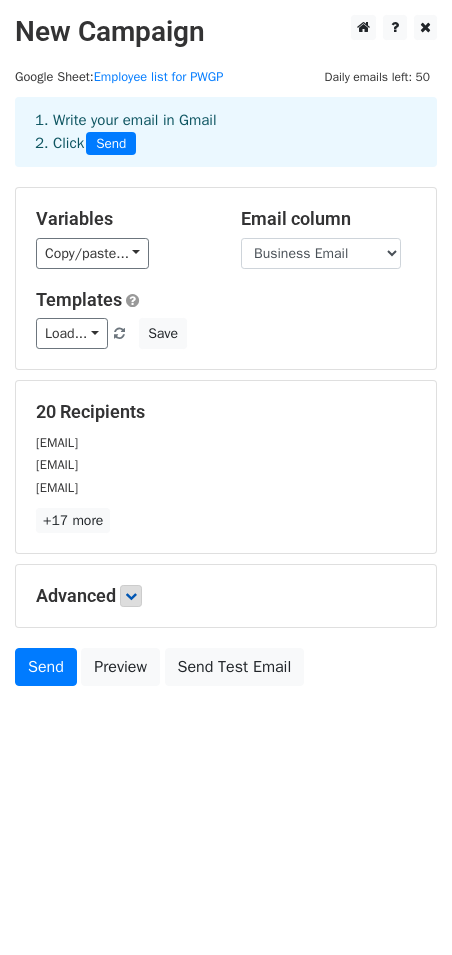 click on "20 Recipients" at bounding box center [226, 412] 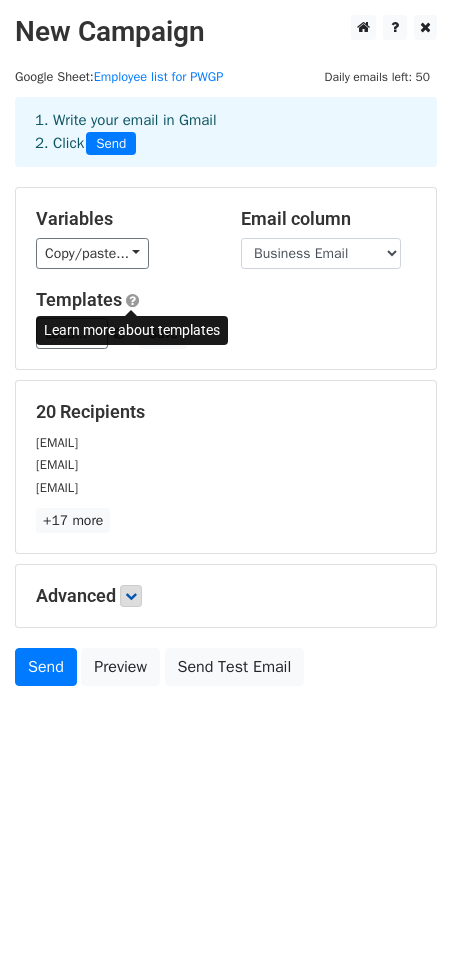 click at bounding box center [132, 300] 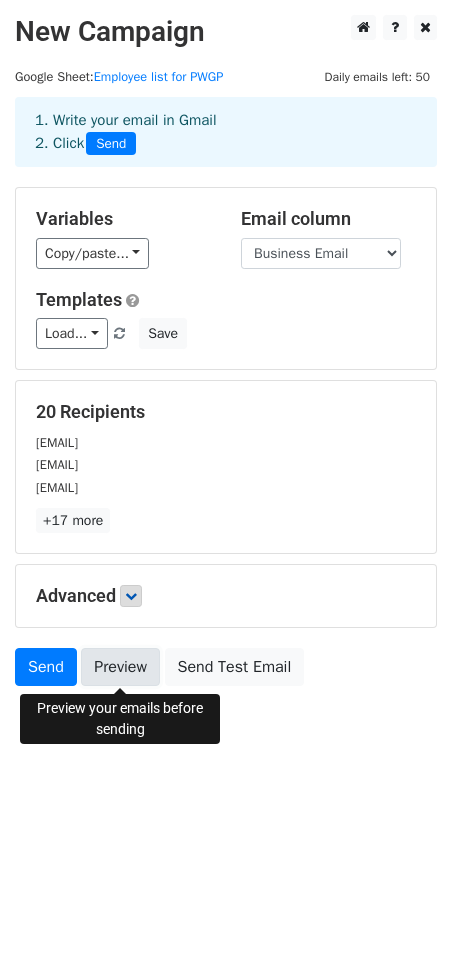 click on "Preview" at bounding box center (120, 667) 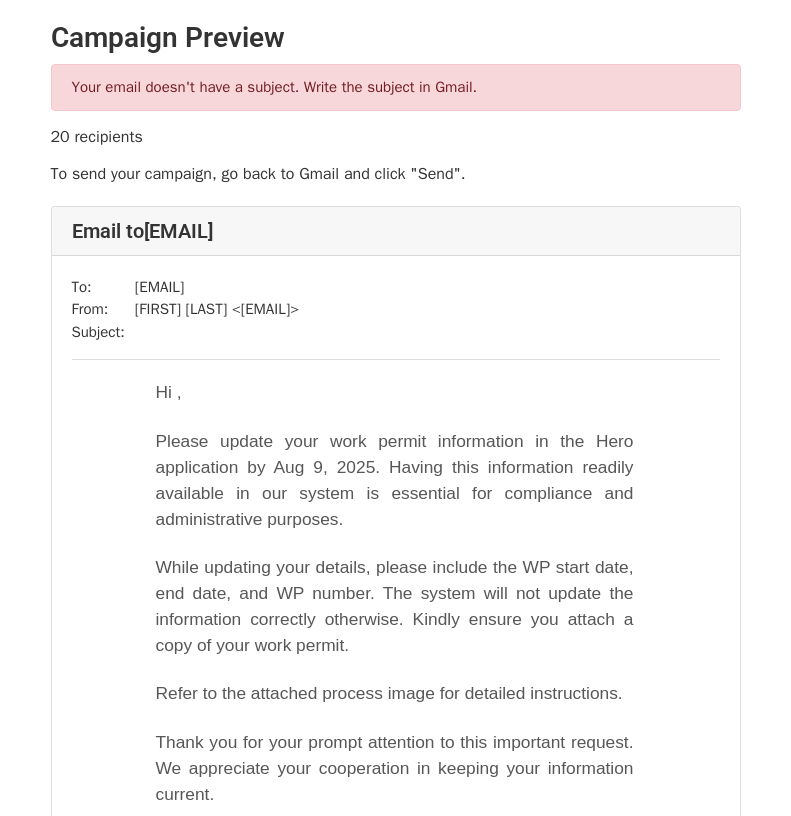 scroll, scrollTop: 0, scrollLeft: 0, axis: both 